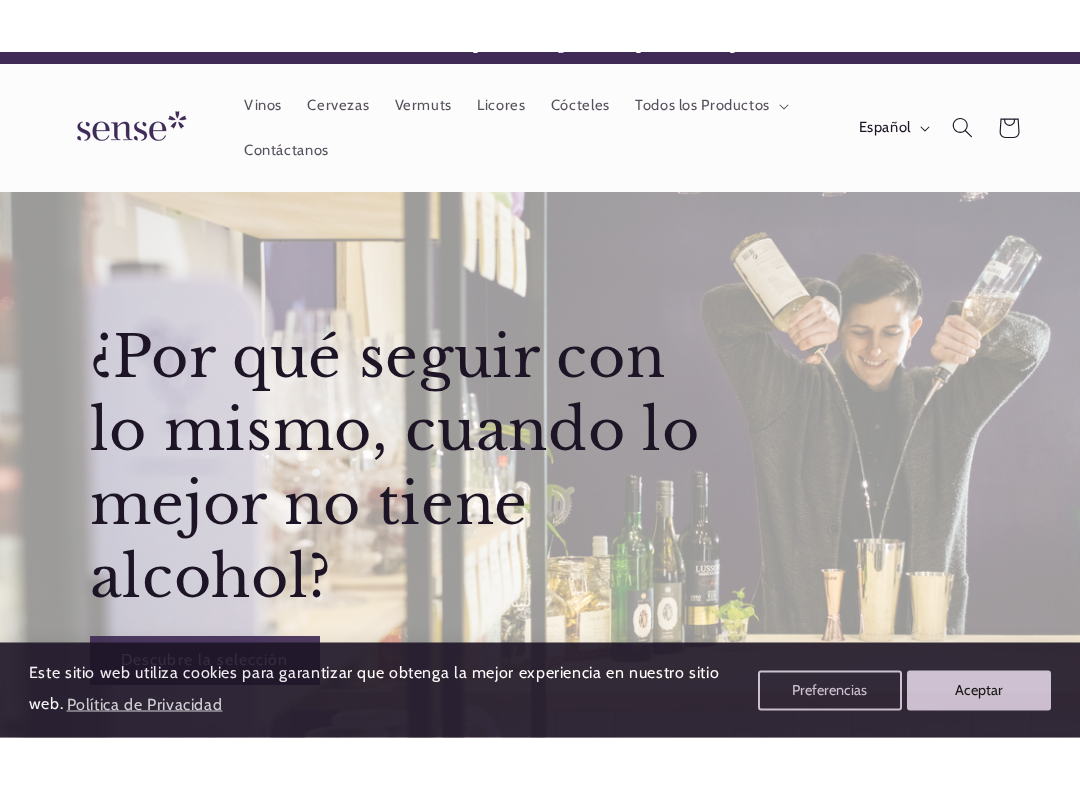 scroll, scrollTop: 29, scrollLeft: 0, axis: vertical 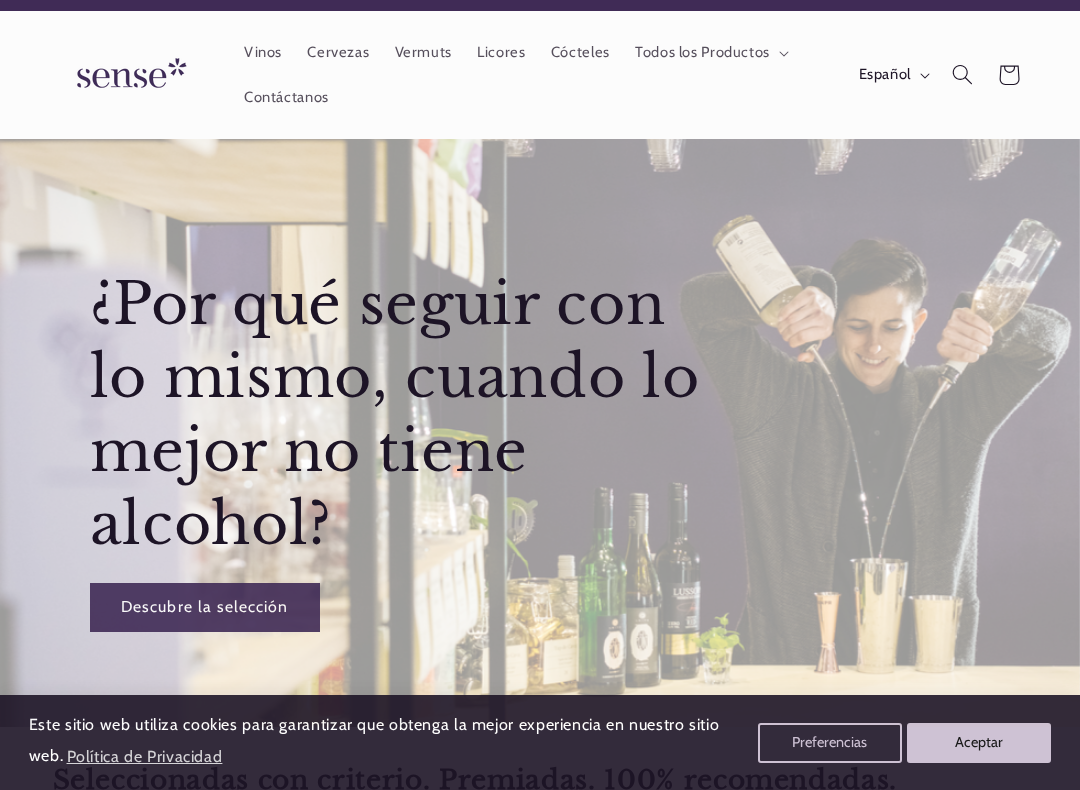click on "Contáctanos" at bounding box center (286, 97) 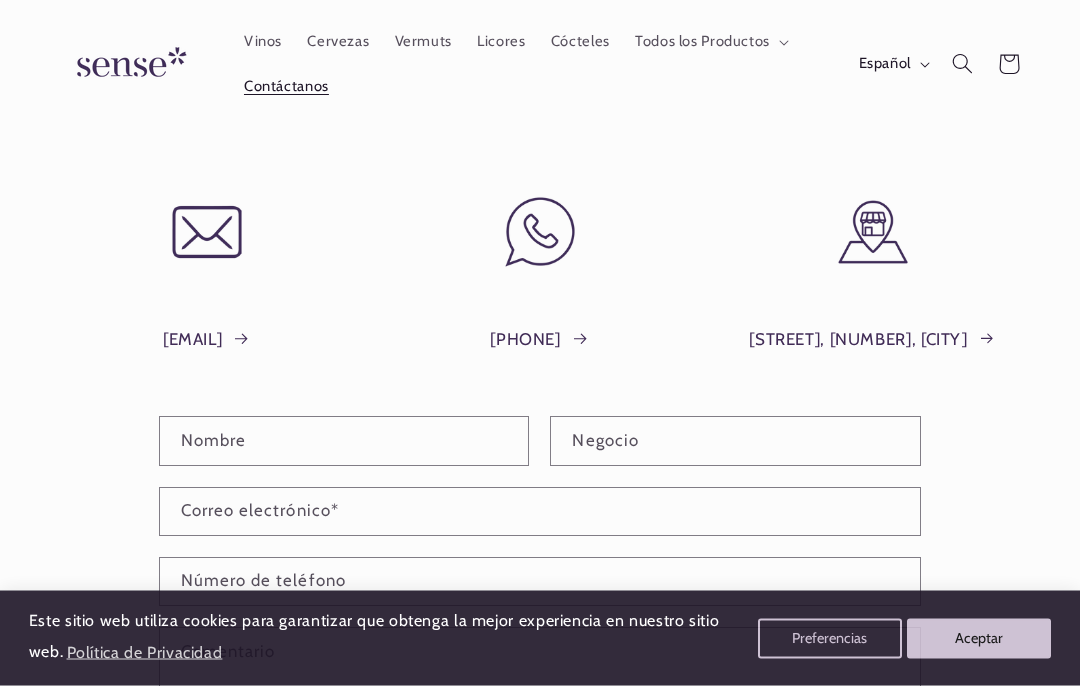 scroll, scrollTop: 76, scrollLeft: 0, axis: vertical 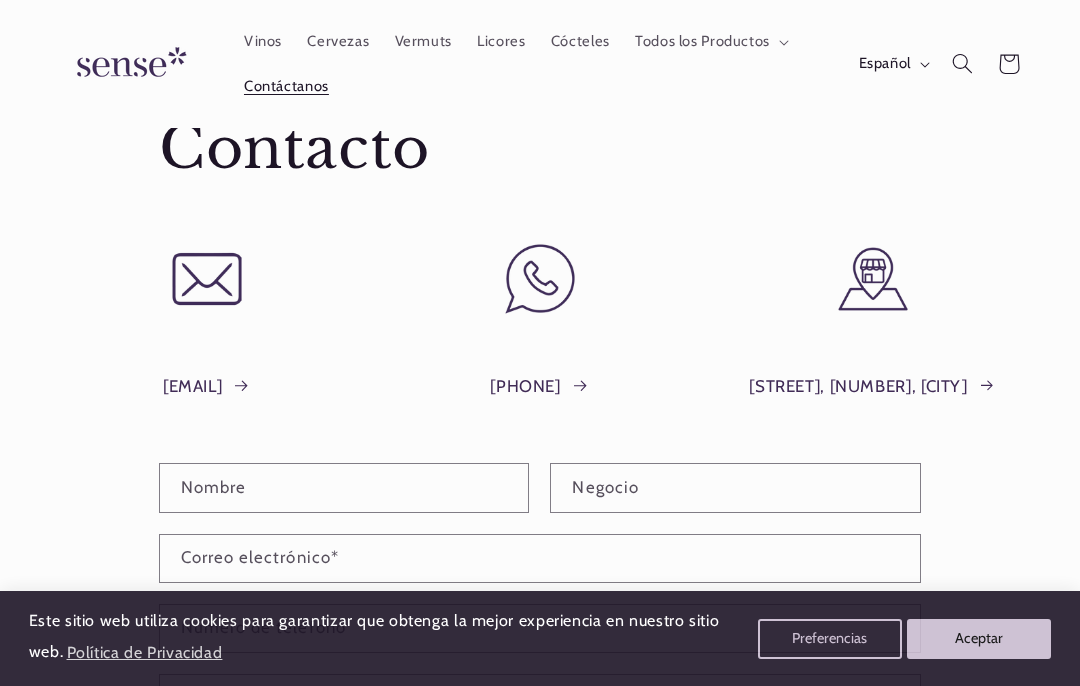 click on "Plaça del Sol, 1, Barcelona" at bounding box center (872, 387) 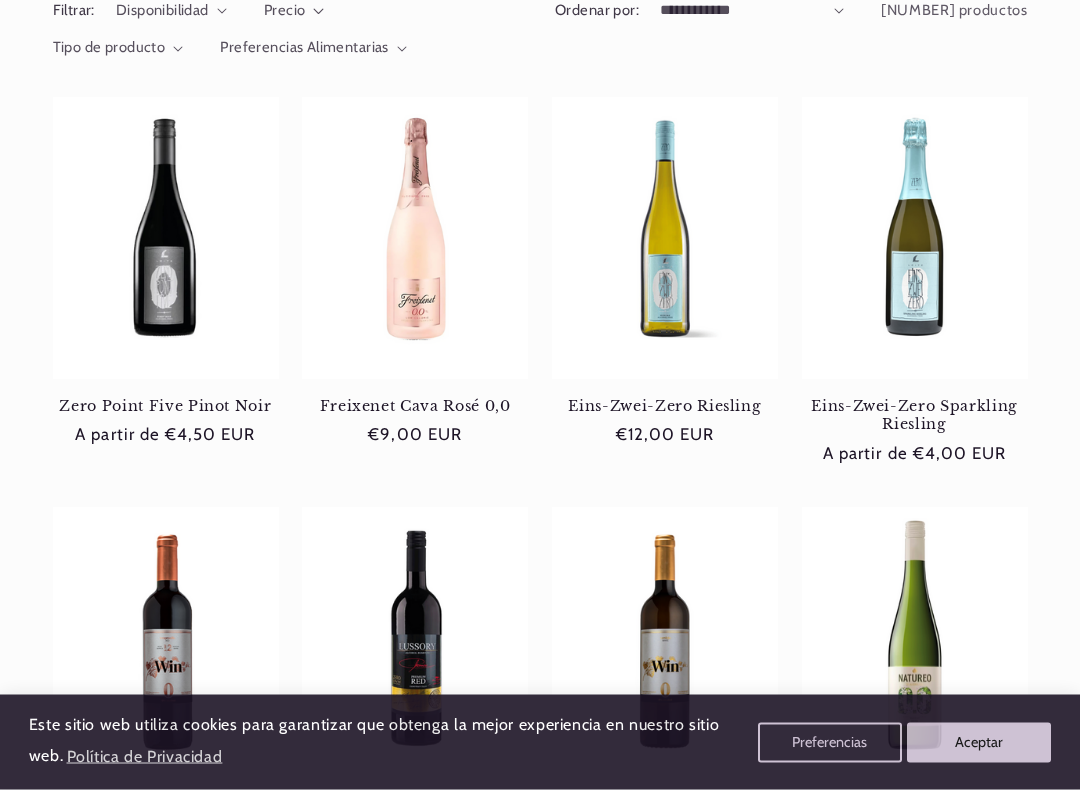 scroll, scrollTop: 296, scrollLeft: 0, axis: vertical 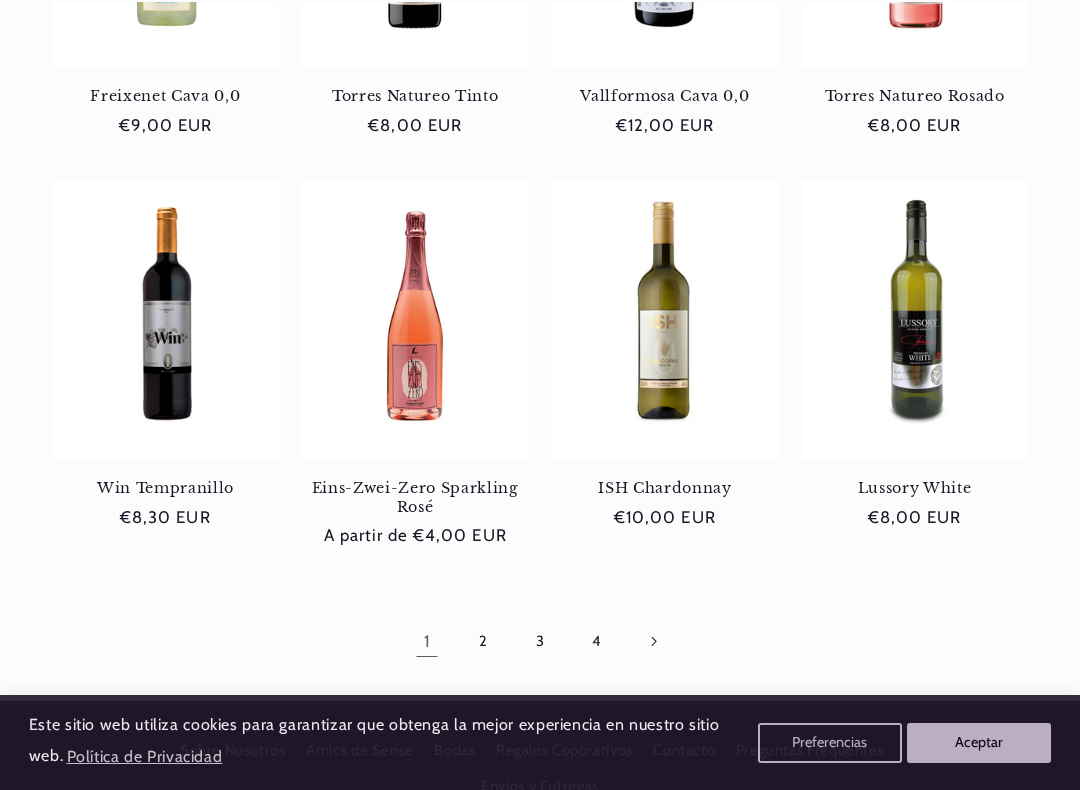 click at bounding box center [653, 641] 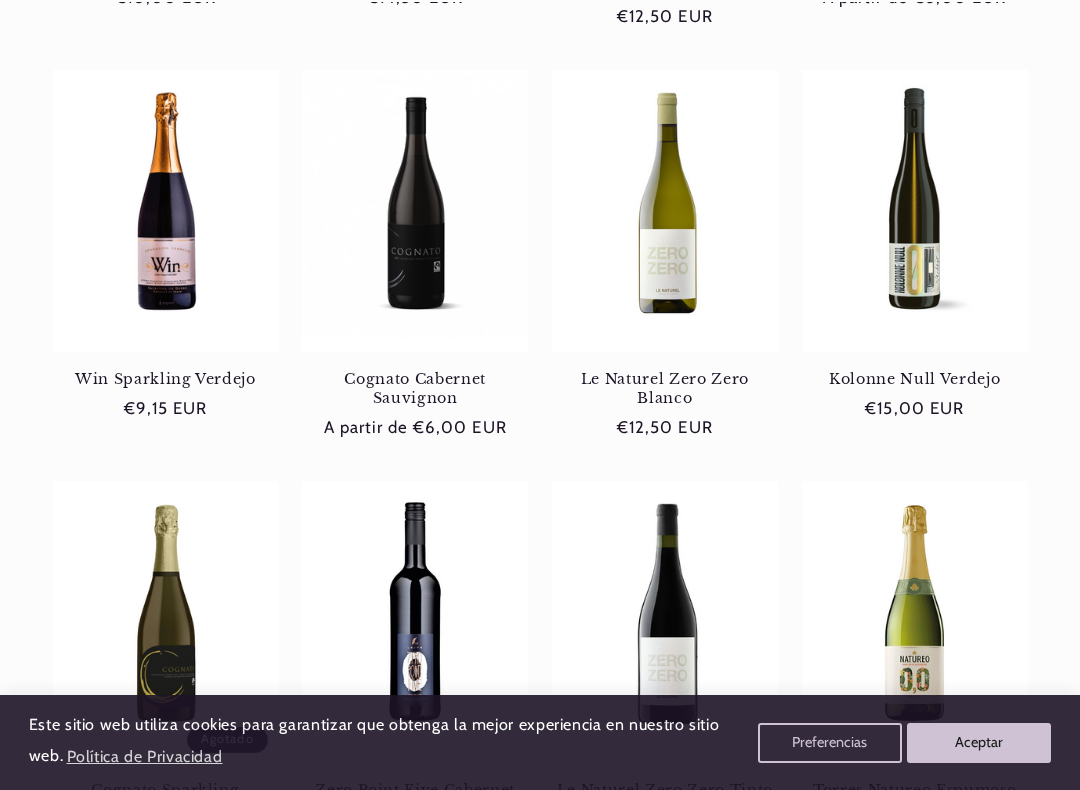 scroll, scrollTop: 732, scrollLeft: 0, axis: vertical 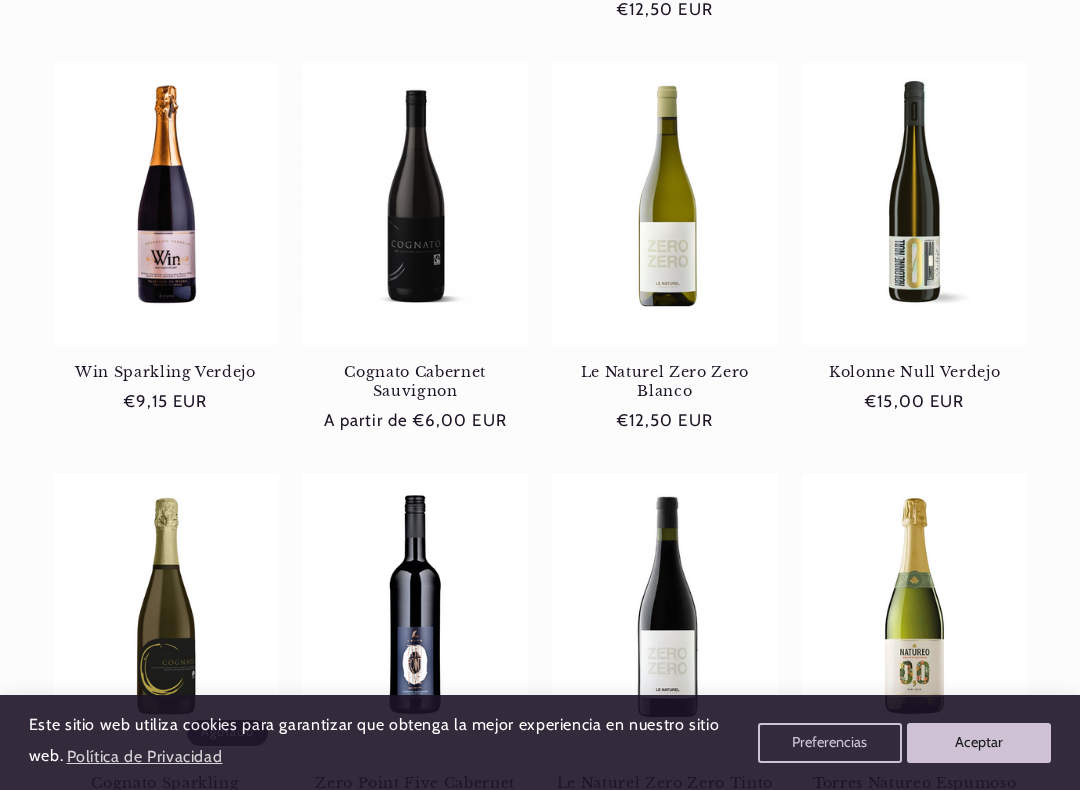 click on "Cognato Cabernet Sauvignon" at bounding box center (415, 381) 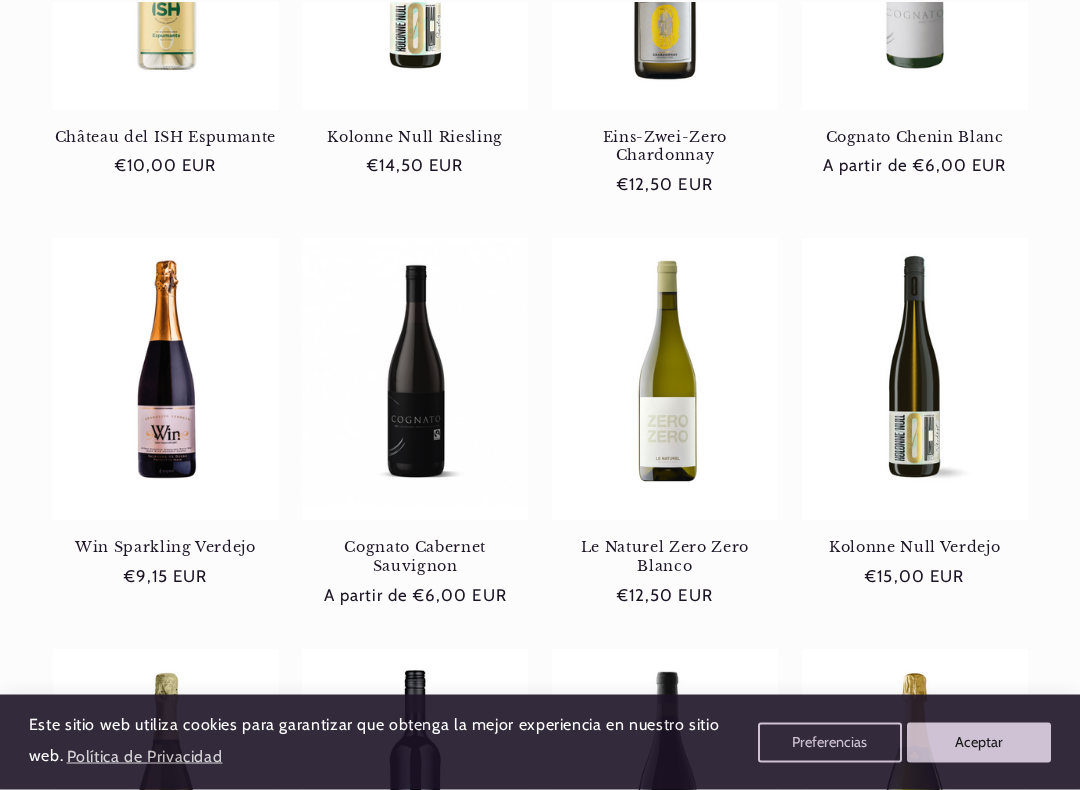 scroll, scrollTop: 557, scrollLeft: 0, axis: vertical 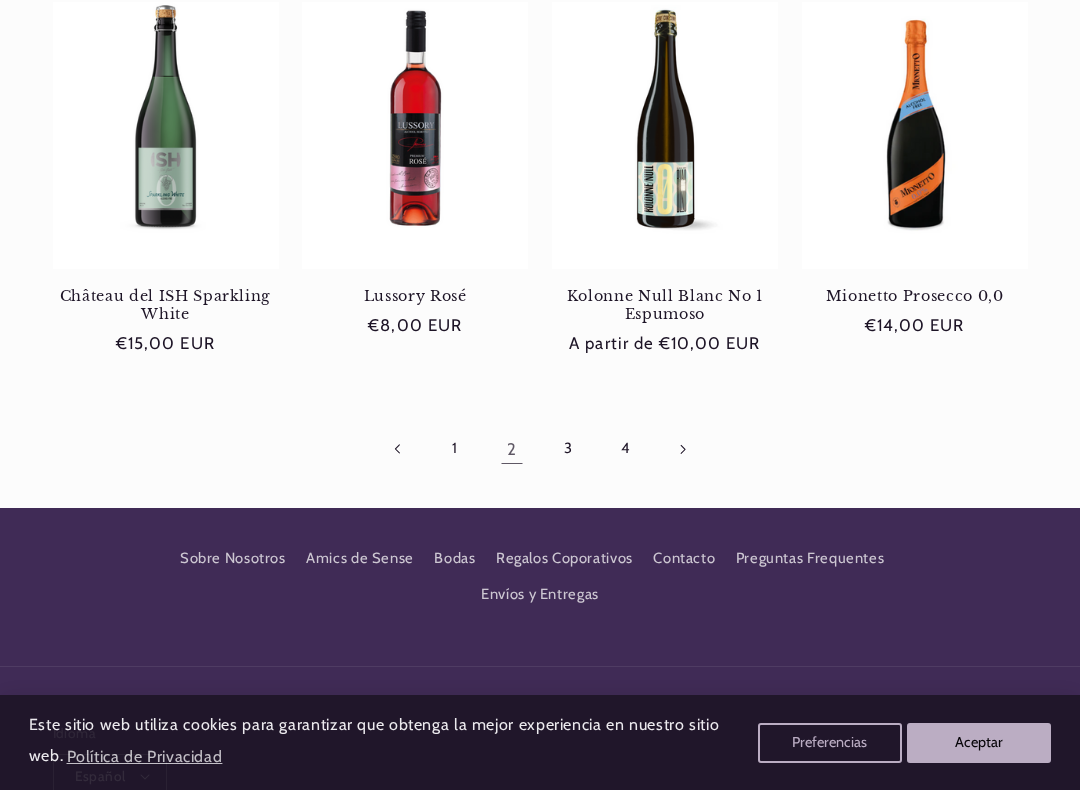 click 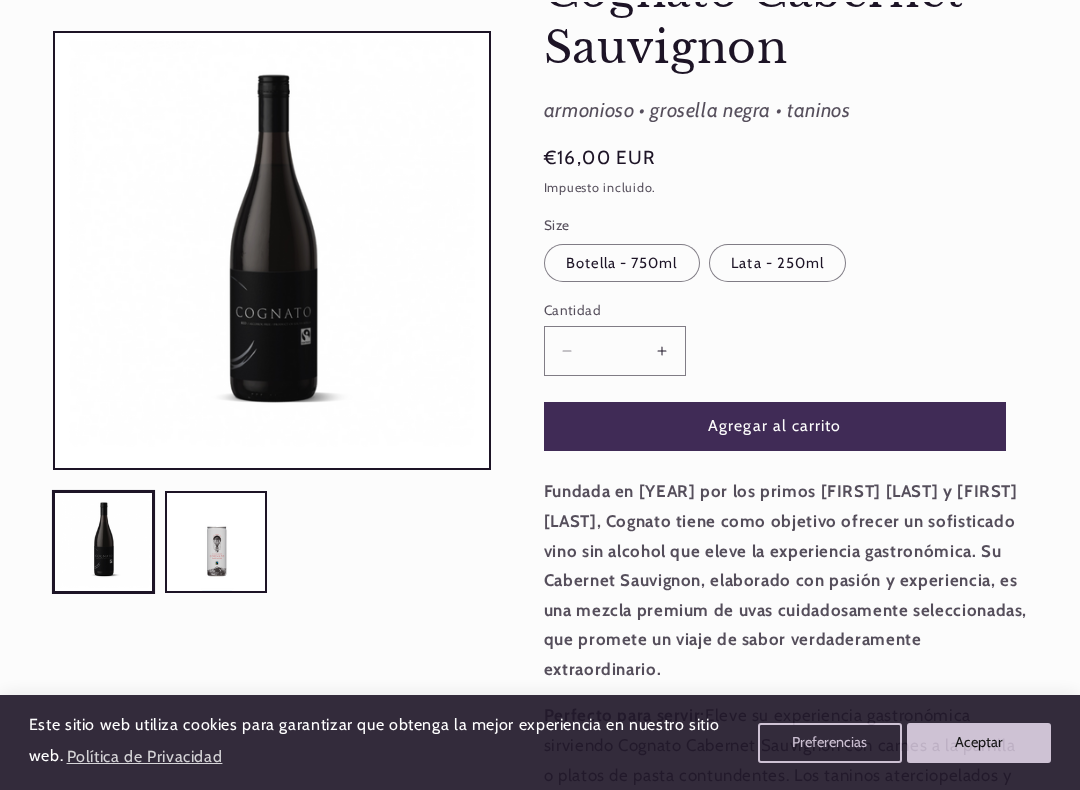 scroll, scrollTop: 253, scrollLeft: 0, axis: vertical 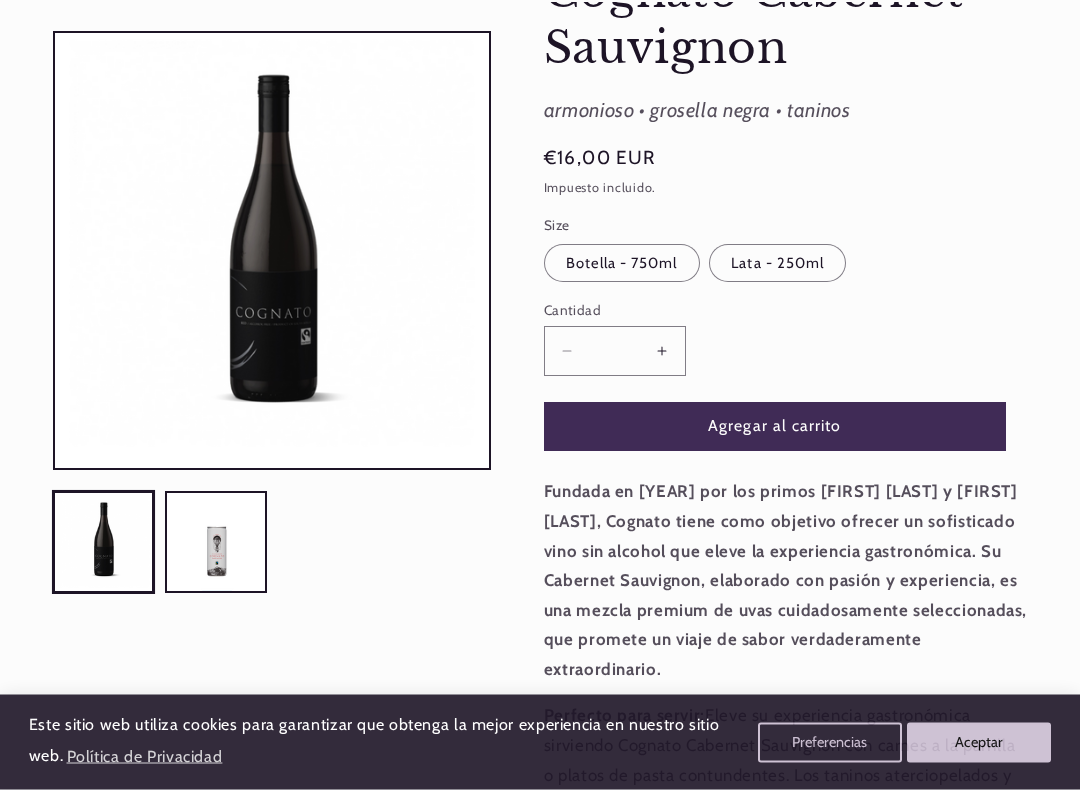 click at bounding box center (216, 542) 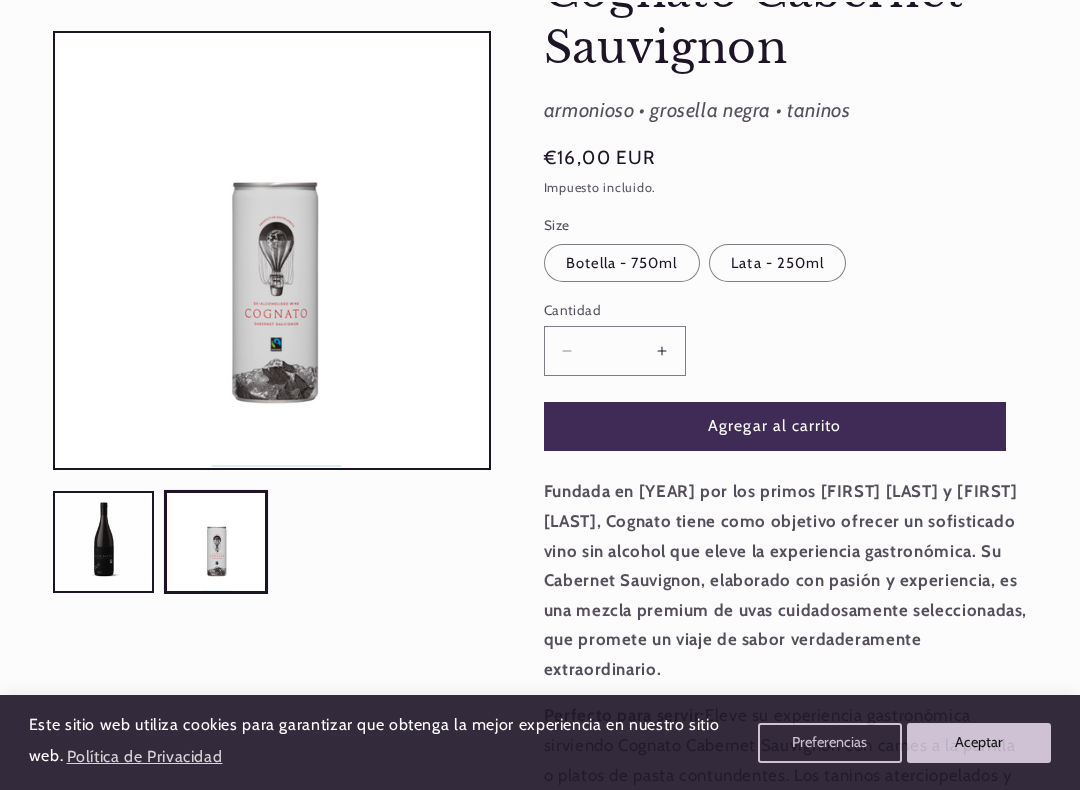 click at bounding box center [104, 542] 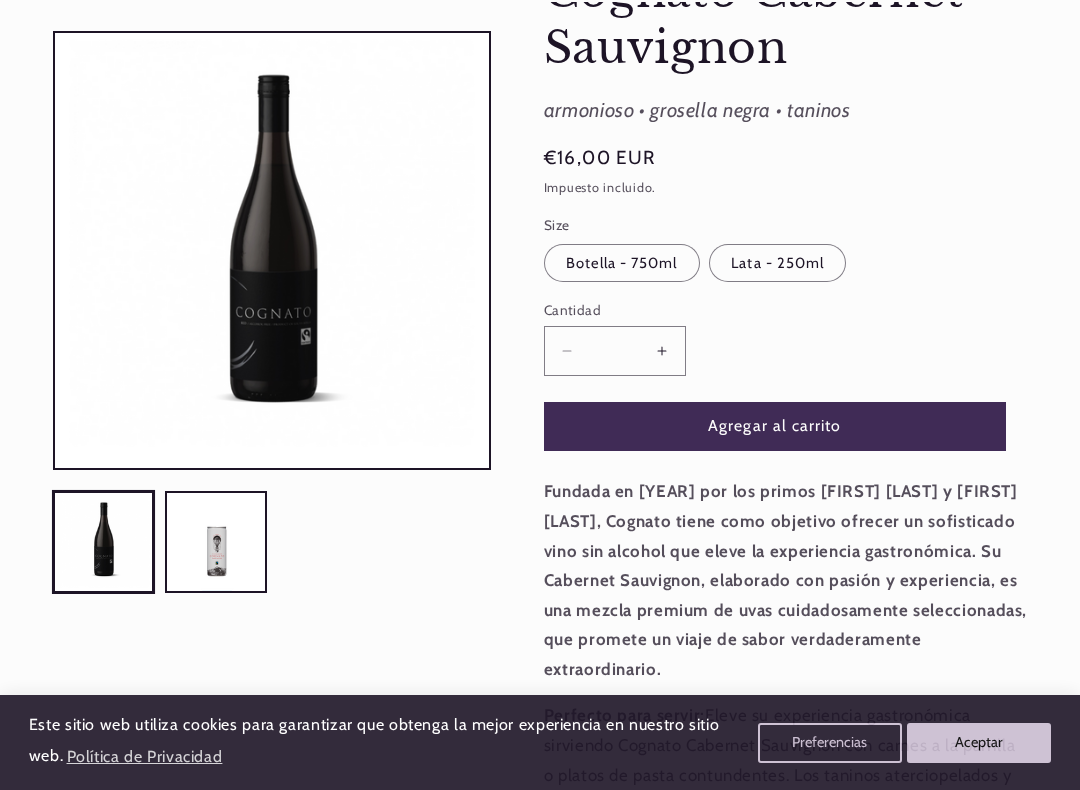 scroll, scrollTop: 0, scrollLeft: 0, axis: both 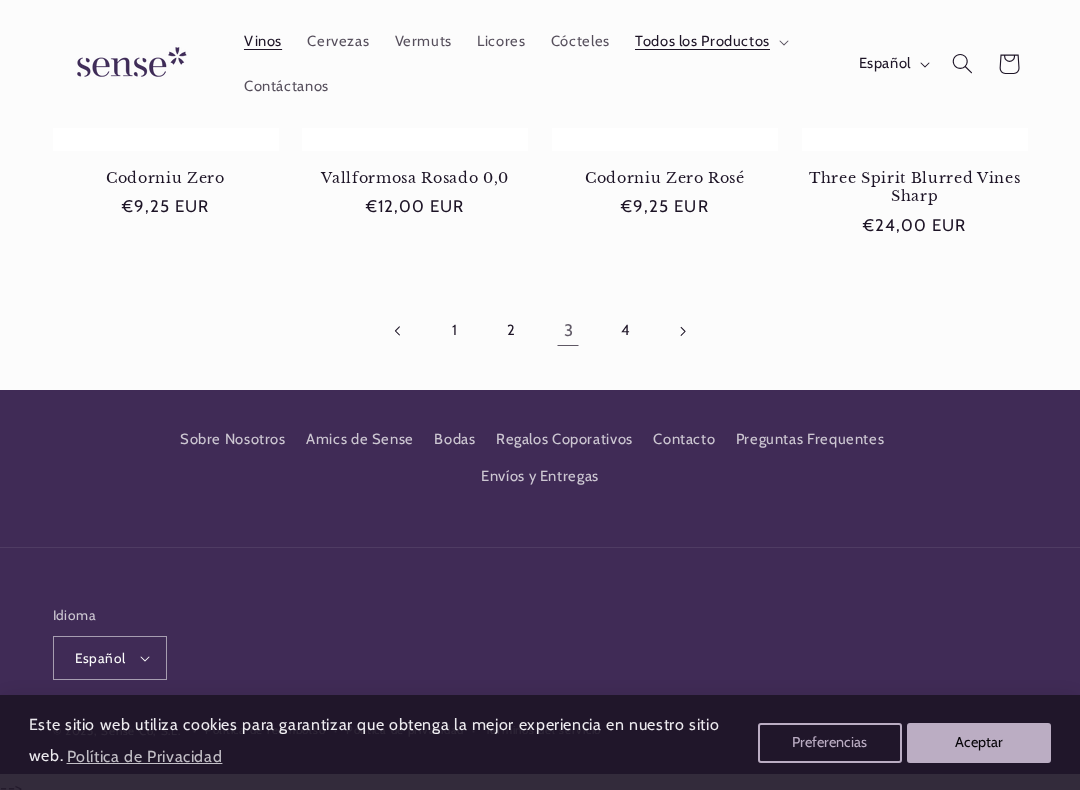 click on "Preguntas Frequentes" at bounding box center (810, 440) 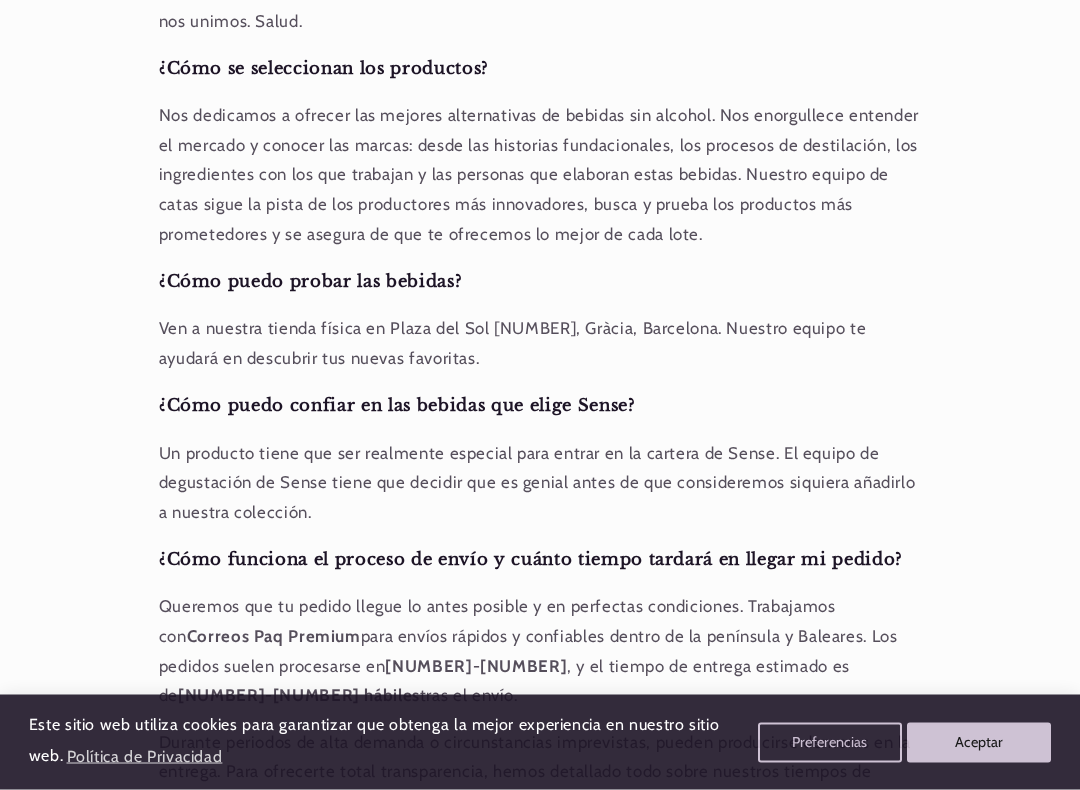 scroll, scrollTop: 437, scrollLeft: 0, axis: vertical 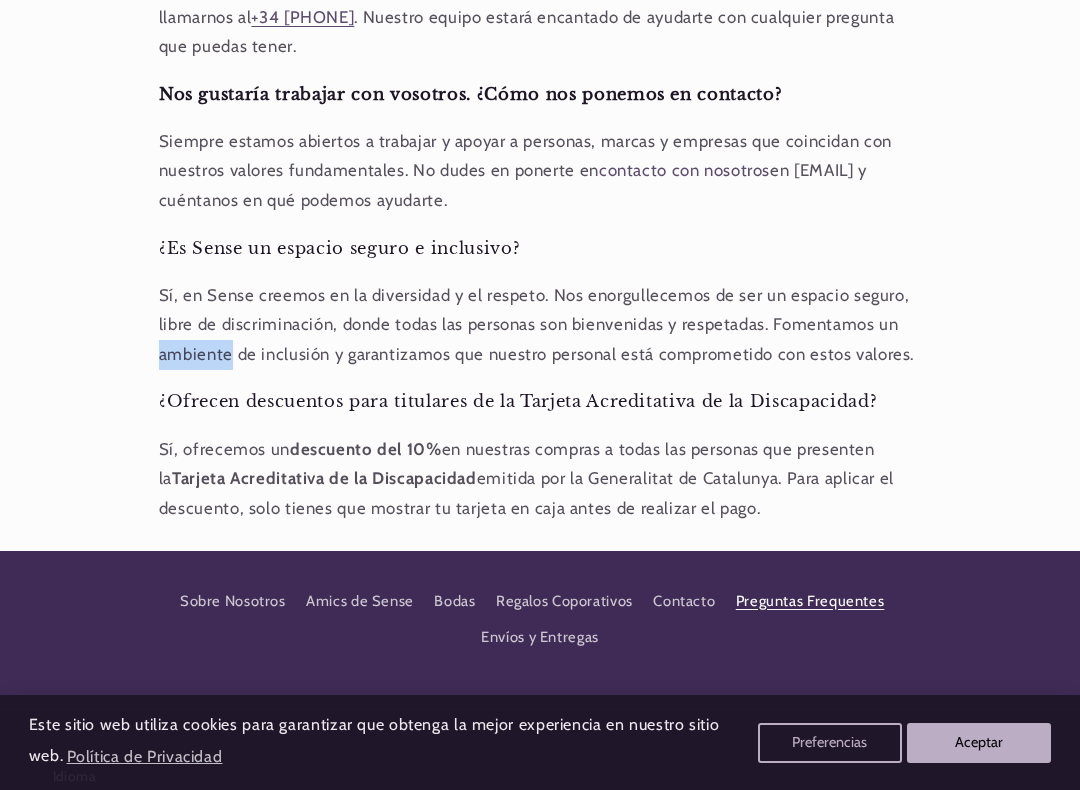 click on "FAQ
¿Por qué sólo trabajais con productos sin alcohol?
Sense  tiene como objetivo ofrecerte una cuidada selección de los mejores productos sin alcohol de todo el mundo. Estos productos sin alcohol o bajos en alcohol fomentan una vida más sana, una mente más clara y, en definitiva, momentos más felices. El mundo es un lugar mejor cuando todos nos unimos. Salud.
¿Cómo se seleccionan los productos?
Nos dedicamos a ofrecer las mejores alternativas de bebidas sin alcohol. Nos enorgullece entender el mercado y conocer las marcas: desde las historias fundacionales, los procesos de destilación, los ingredientes con los que trabajan y las personas que elaboran estas bebidas. Nuestro equipo de catas sigue la pista de los productores más innovadores, busca y prueba los productos más prometedores y se asegura de que te ofrecemos lo mejor de cada lote.
¿Cómo puedo probar las bebidas?
¿Cómo puedo confiar en las bebidas que elige Sense?
Correos Paq Premium
Envíos" at bounding box center [540, -405] 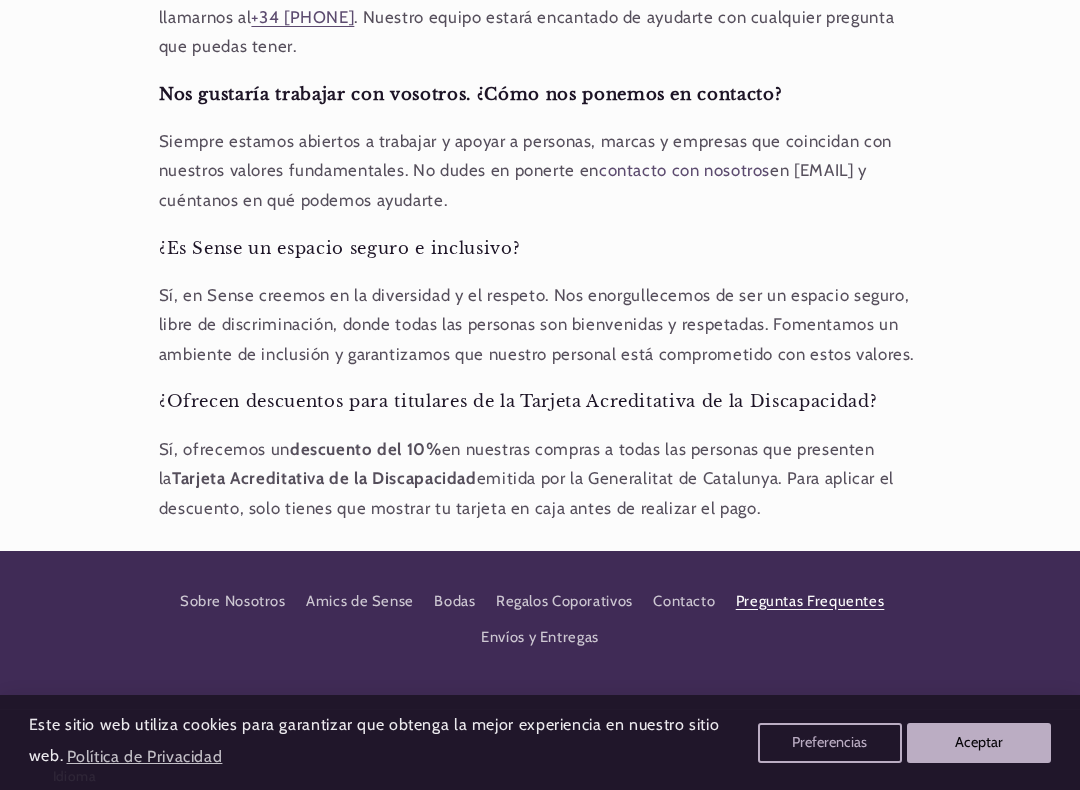 scroll, scrollTop: 0, scrollLeft: 942, axis: horizontal 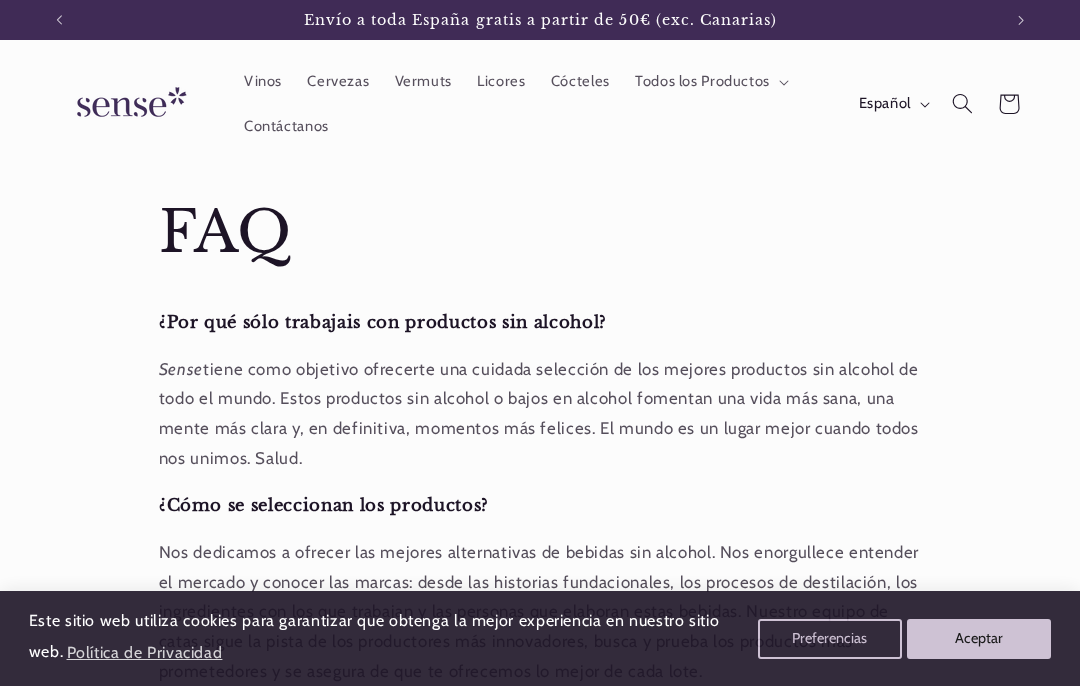 click on "Contáctanos" at bounding box center (286, 126) 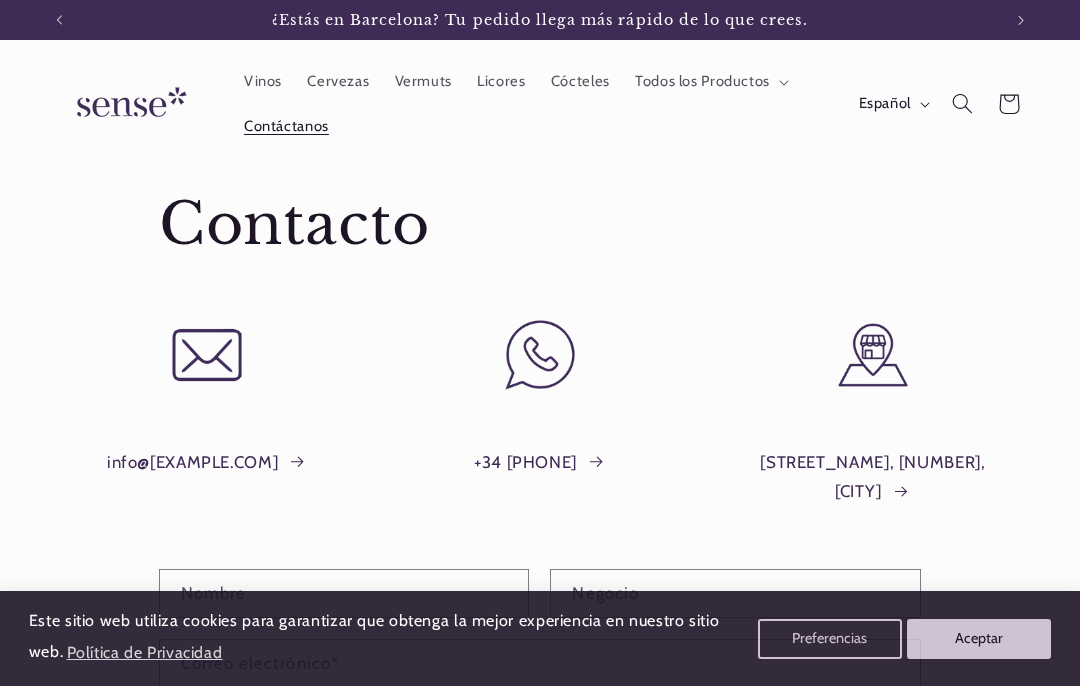 scroll, scrollTop: 0, scrollLeft: 0, axis: both 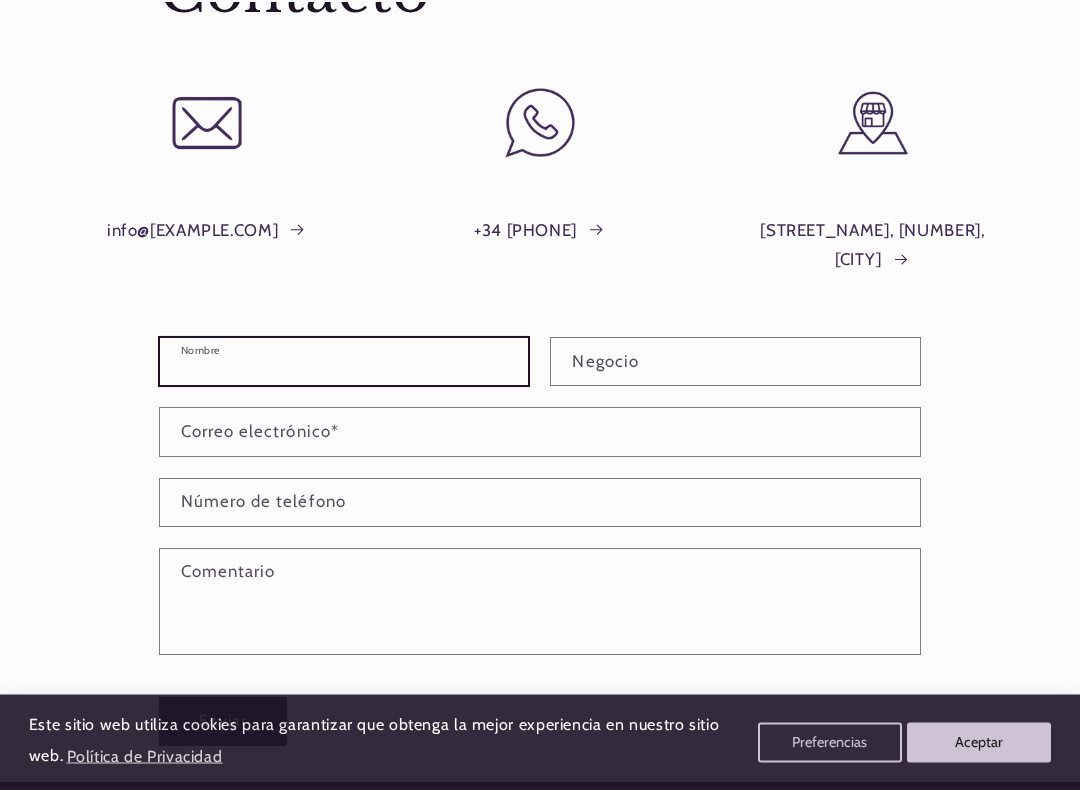click on "Nombre" at bounding box center (344, 362) 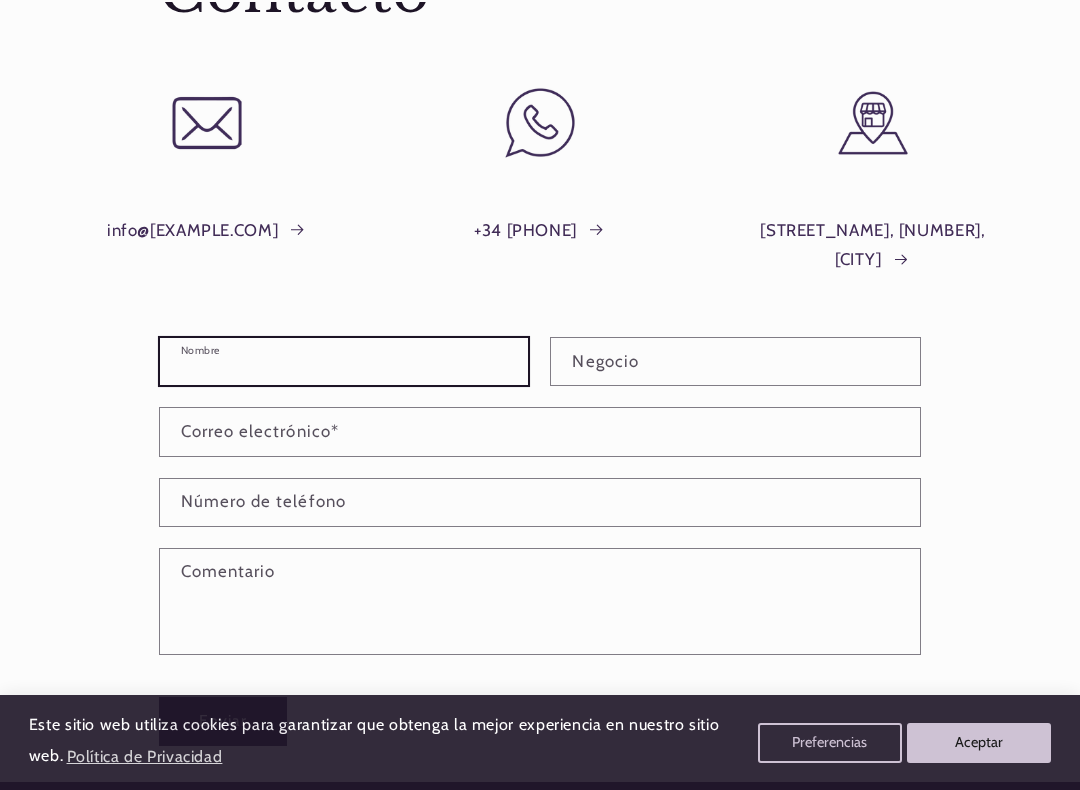 scroll, scrollTop: 231, scrollLeft: 0, axis: vertical 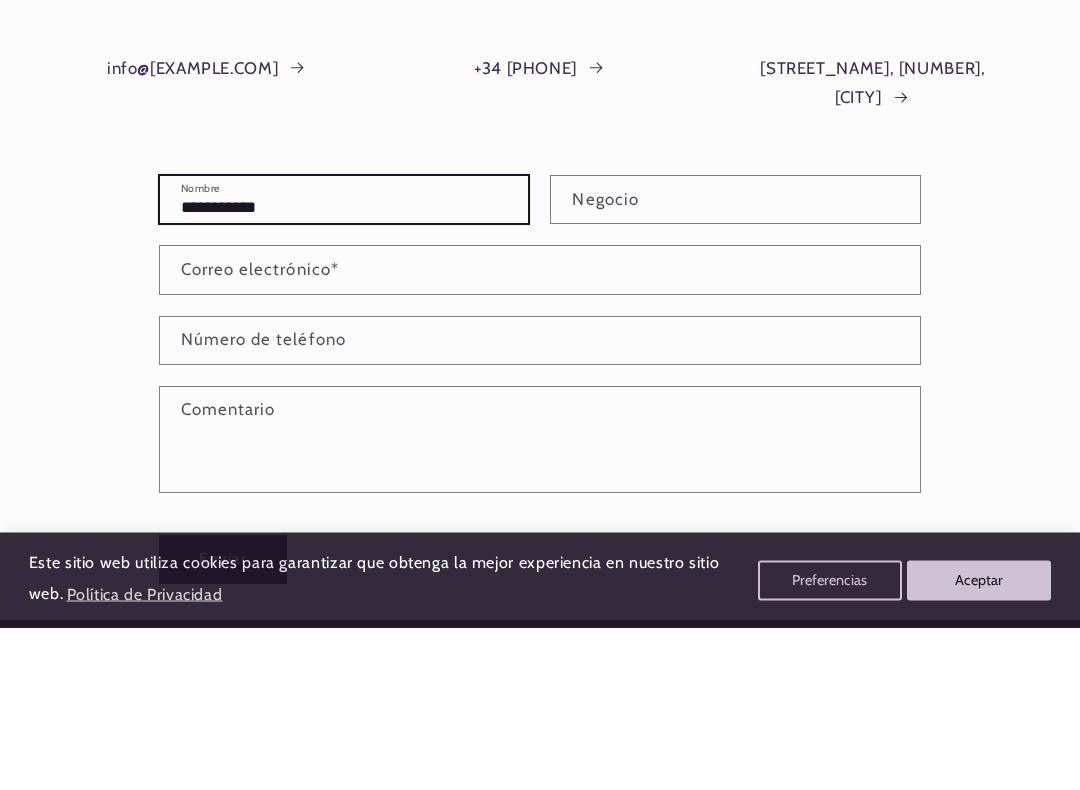 type on "**********" 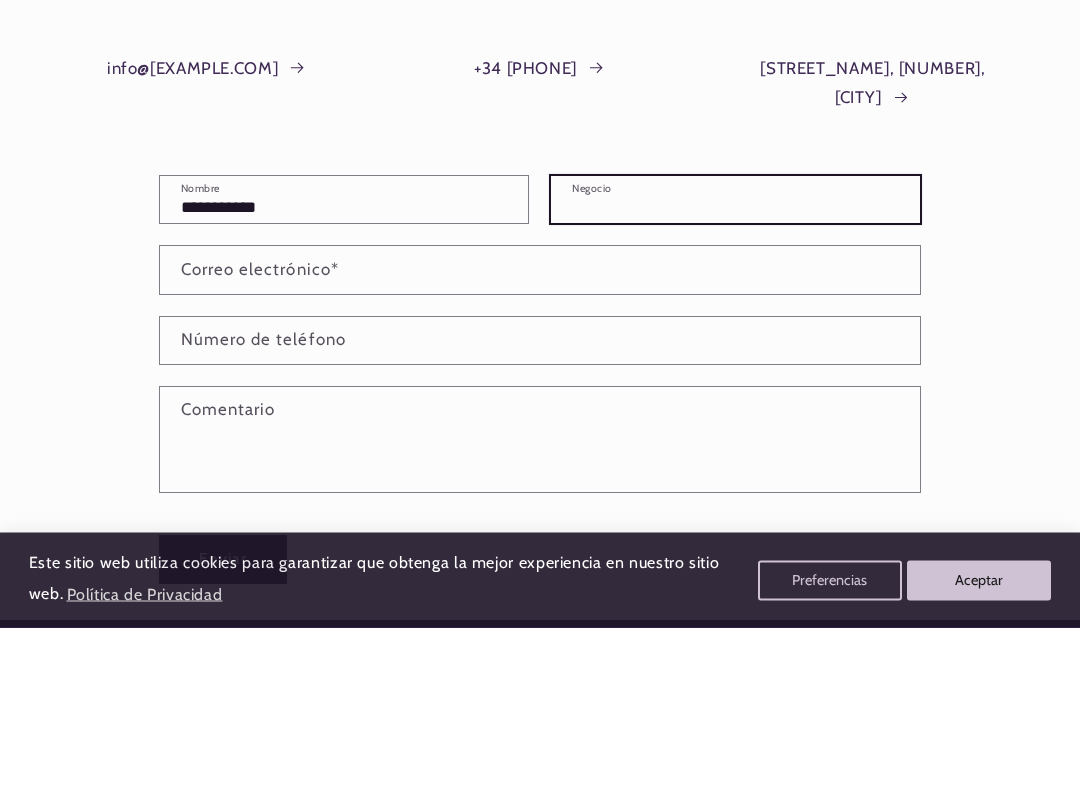 click on "Negocio" at bounding box center (735, 362) 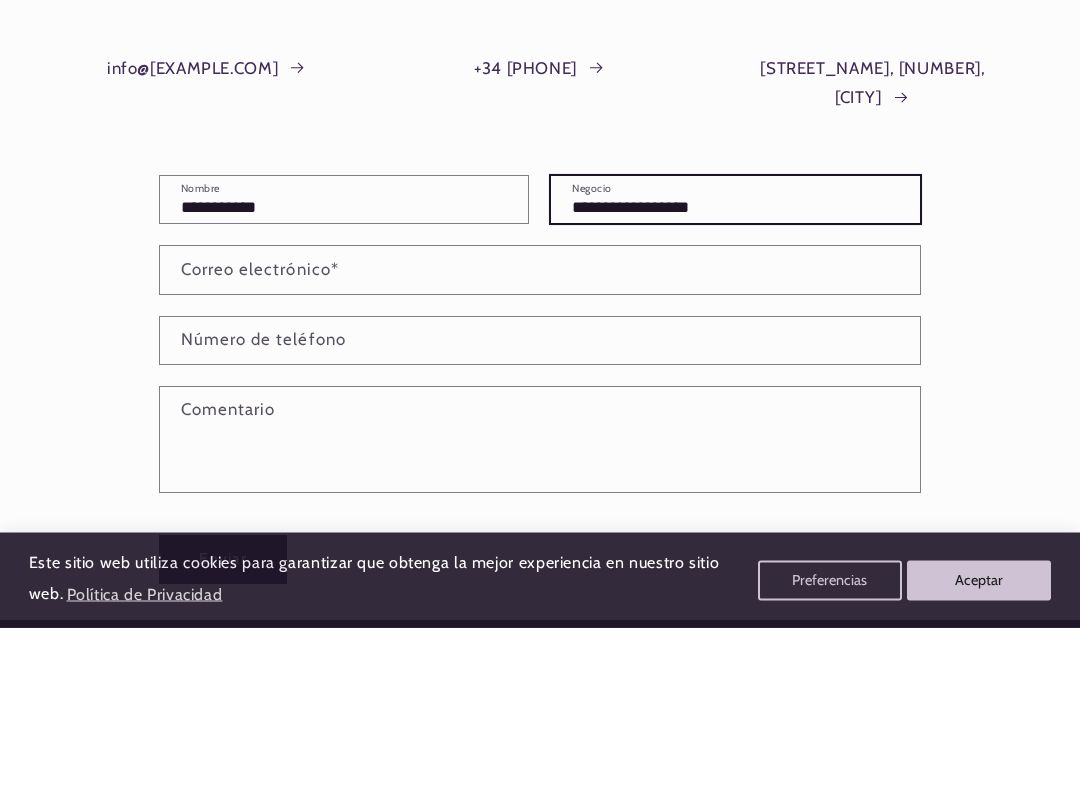 scroll, scrollTop: 0, scrollLeft: 0, axis: both 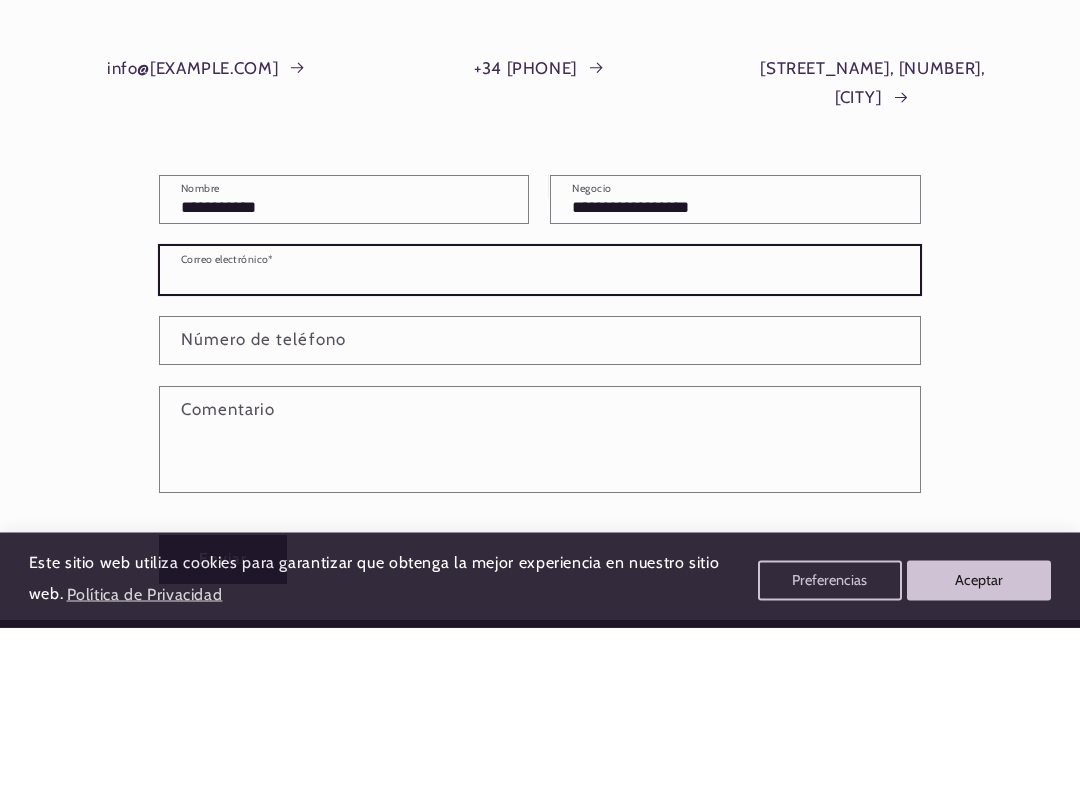 click on "Correo electrónico
*" at bounding box center [540, 432] 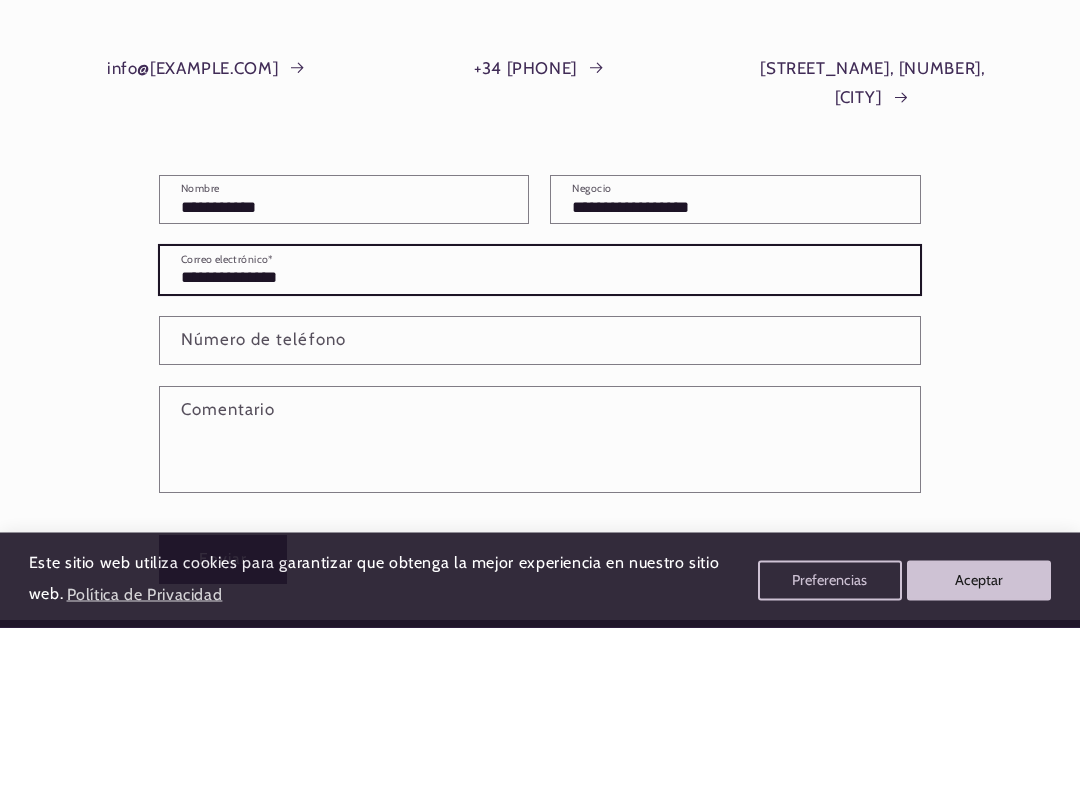 scroll, scrollTop: 0, scrollLeft: 942, axis: horizontal 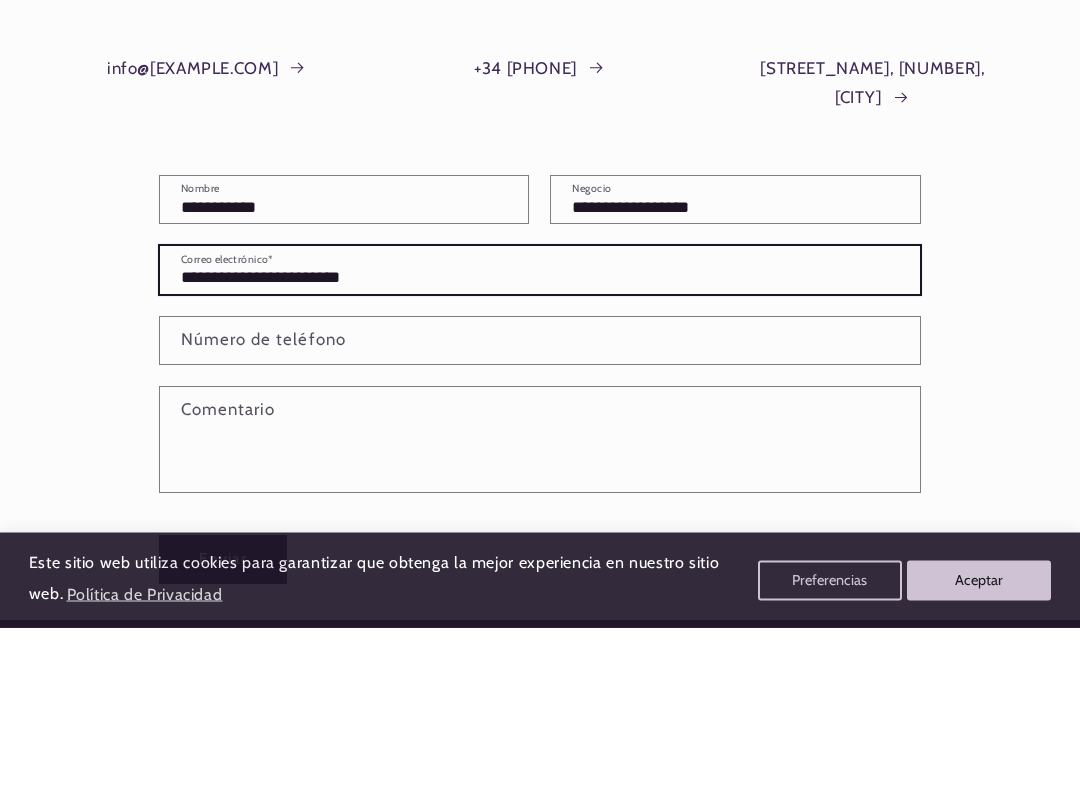 type on "**********" 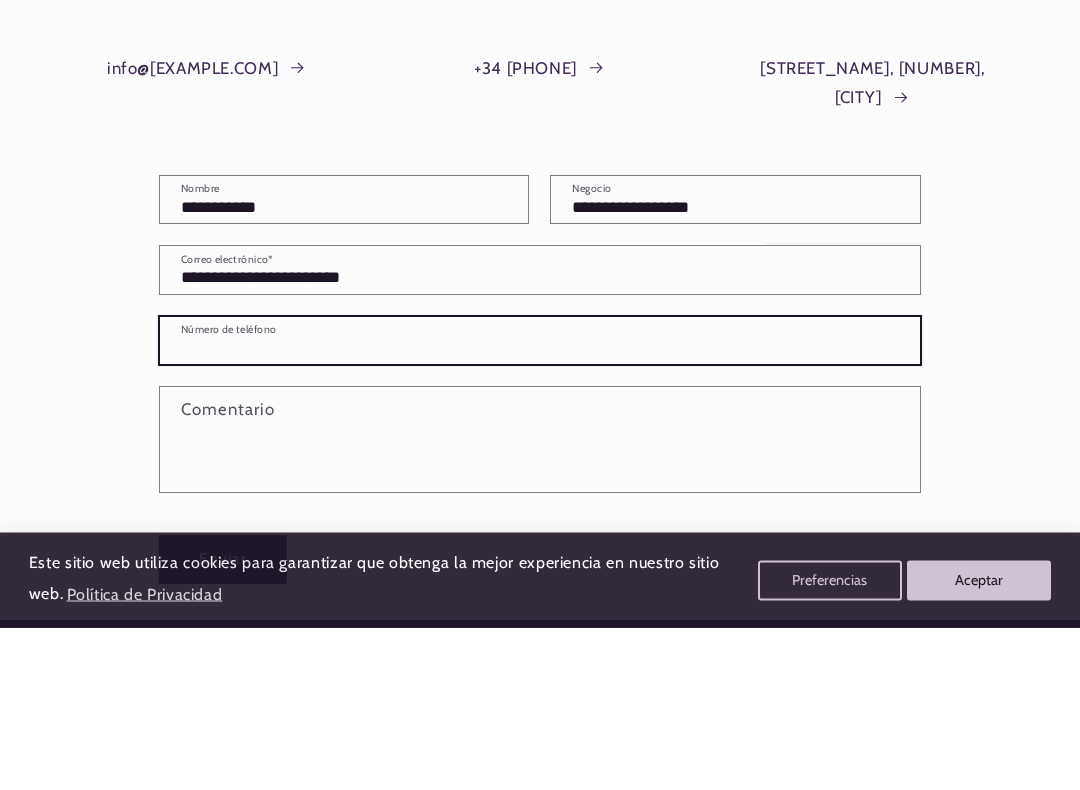 click on "Número de teléfono" at bounding box center (540, 503) 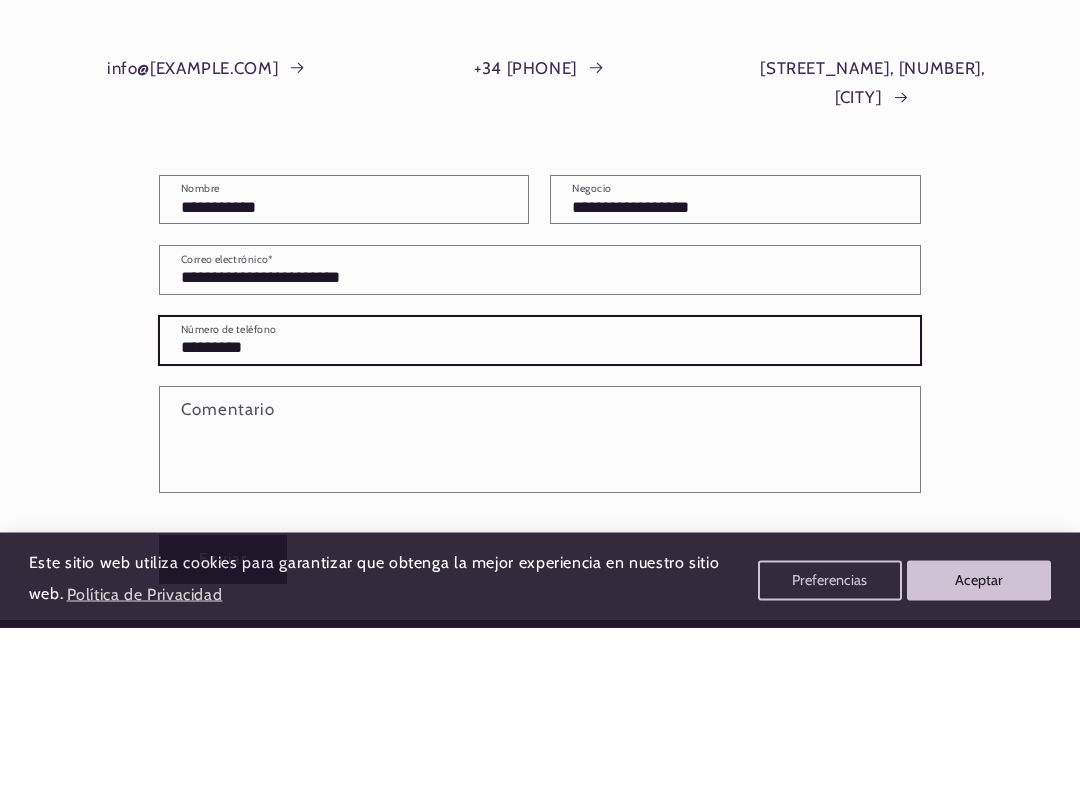 scroll, scrollTop: 0, scrollLeft: 0, axis: both 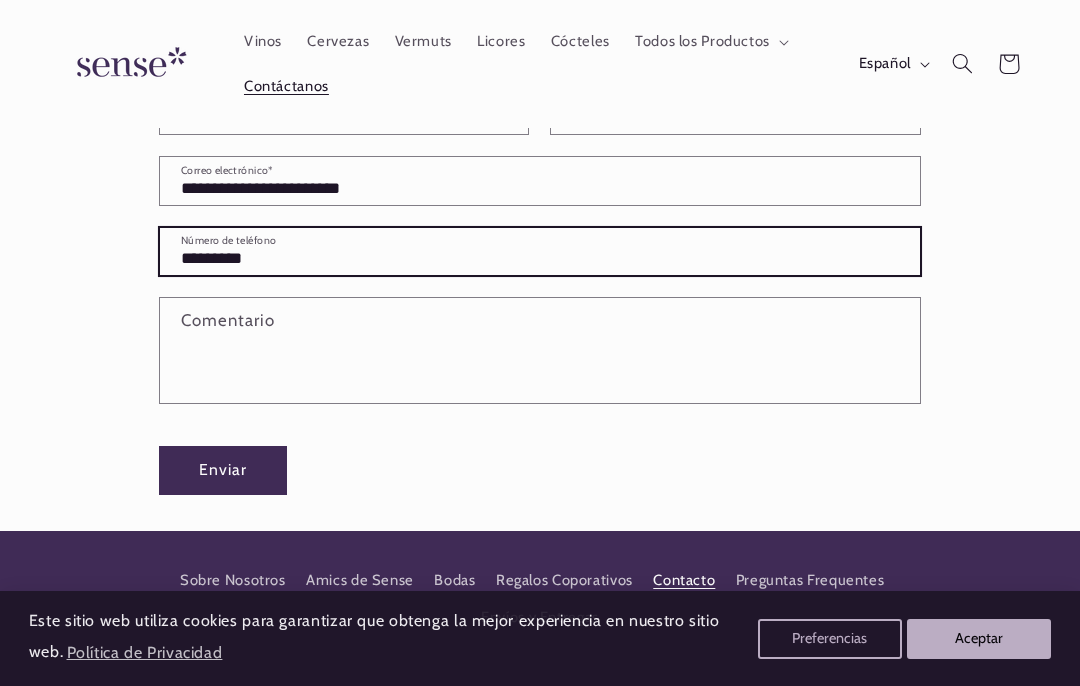 type on "*********" 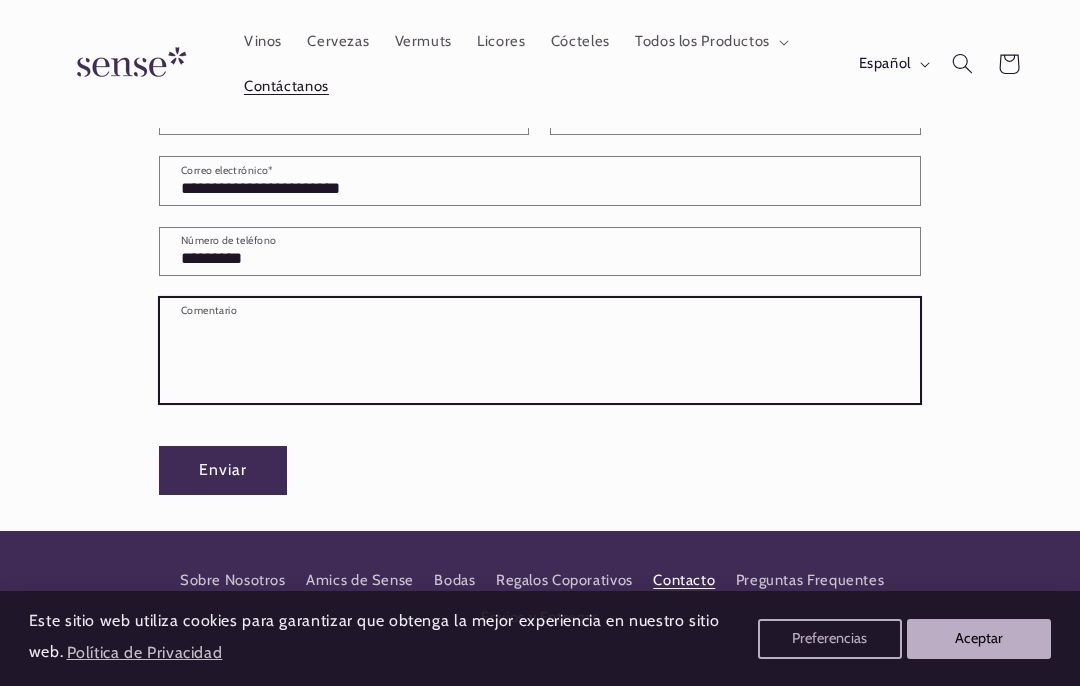 click on "Comentario" at bounding box center (540, 350) 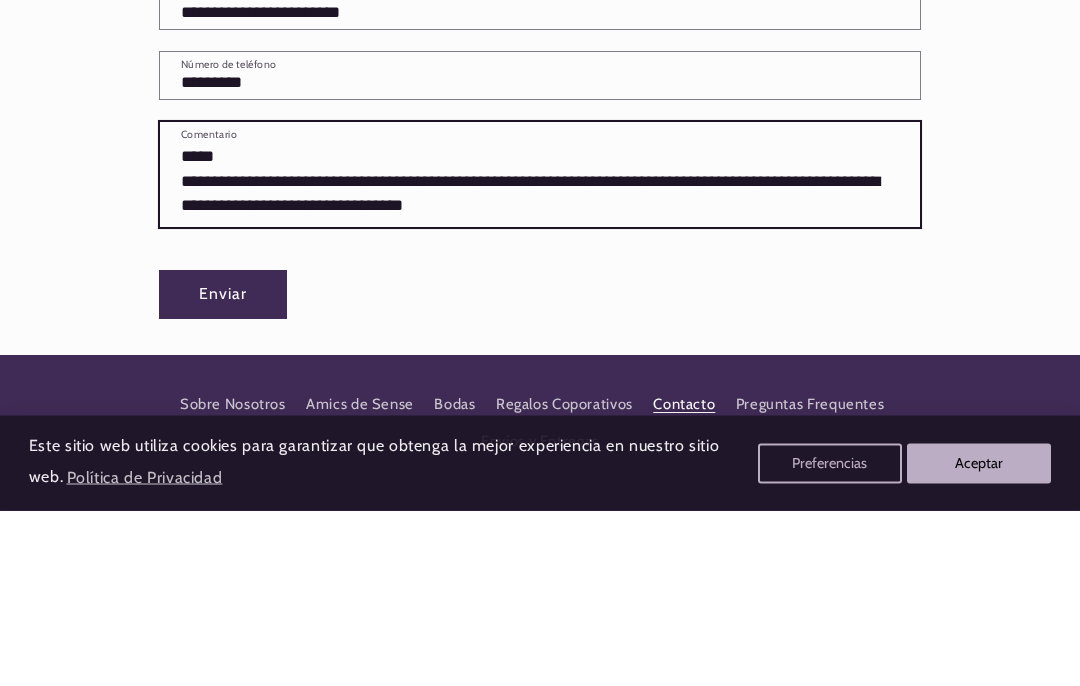 scroll, scrollTop: 0, scrollLeft: 0, axis: both 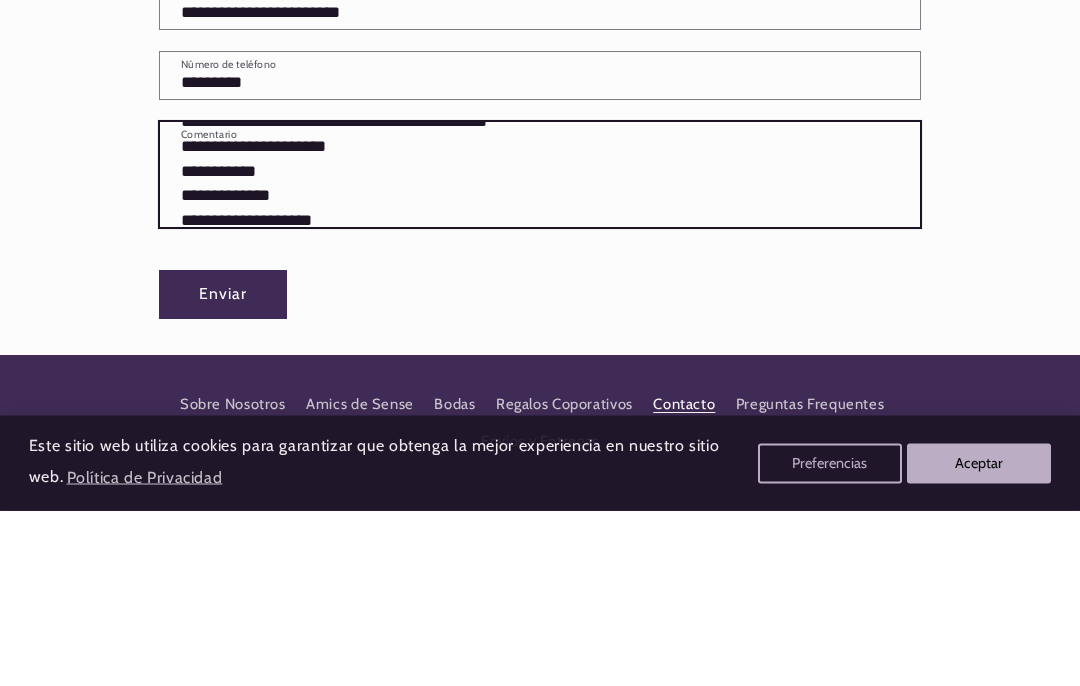 type on "**********" 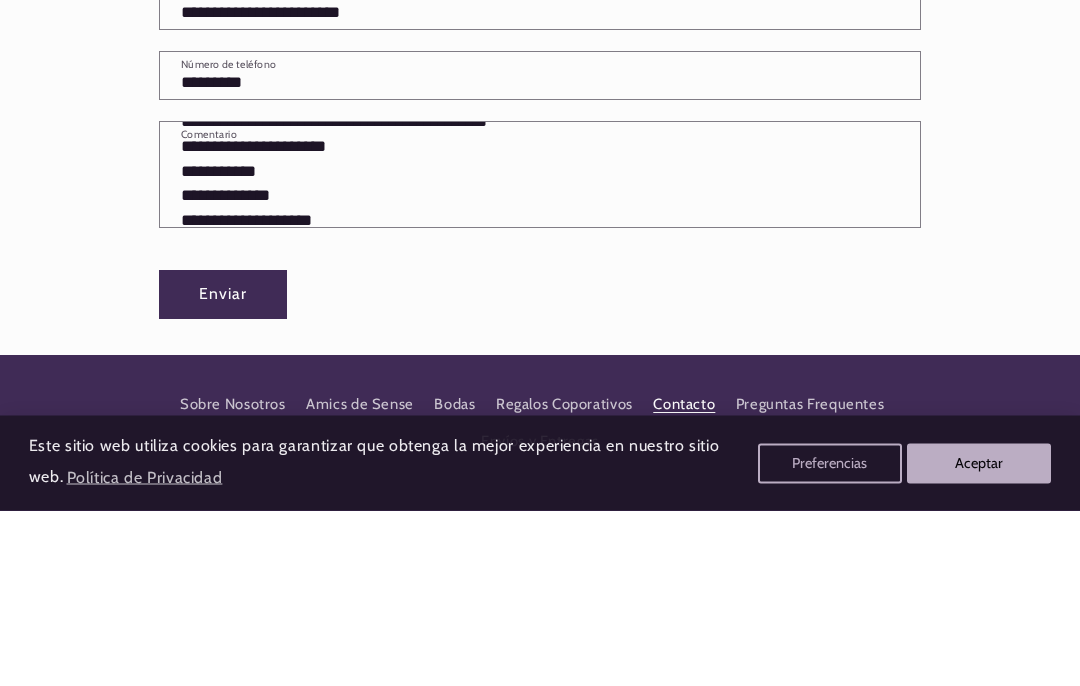 click on "**********" at bounding box center [540, 308] 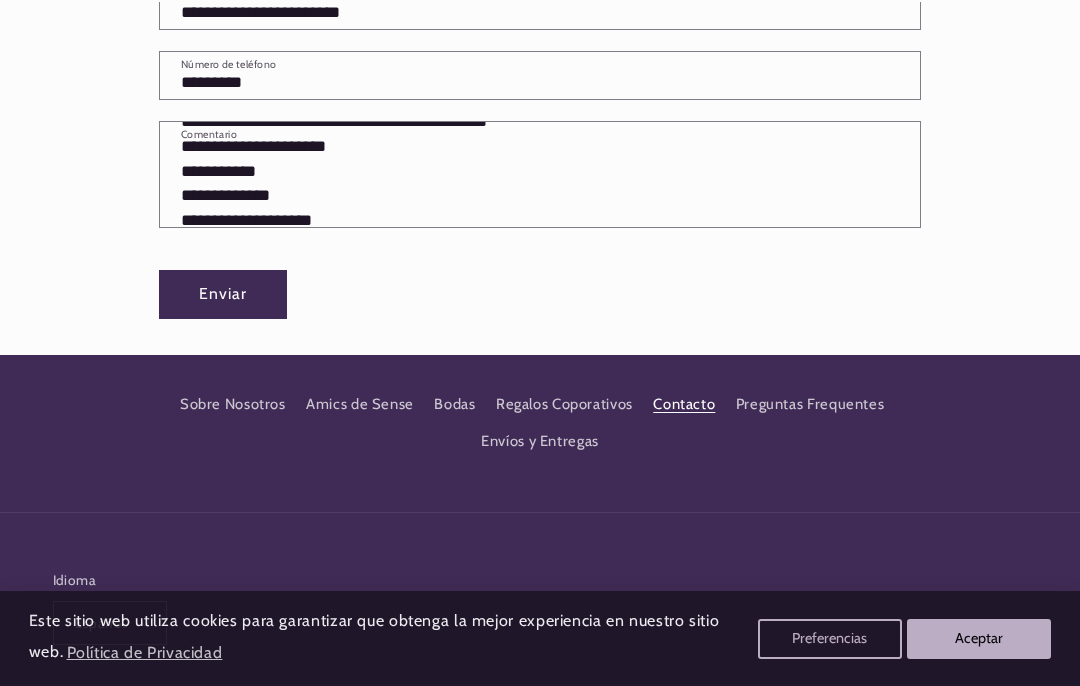 click on "Enviar" at bounding box center [223, 294] 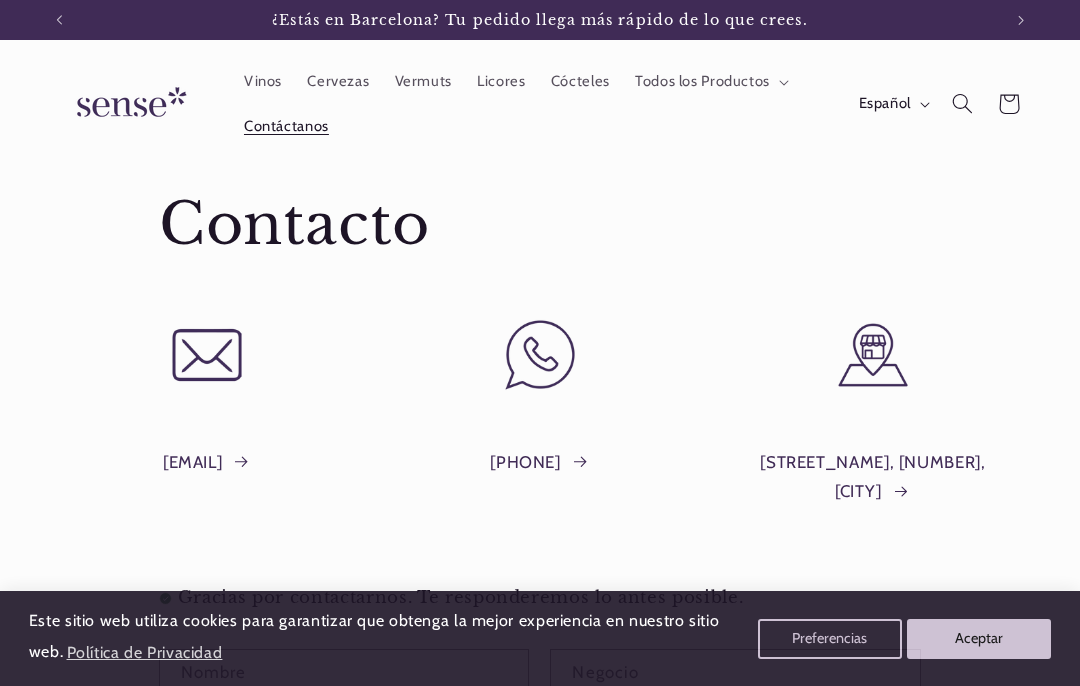 scroll, scrollTop: 557, scrollLeft: 0, axis: vertical 